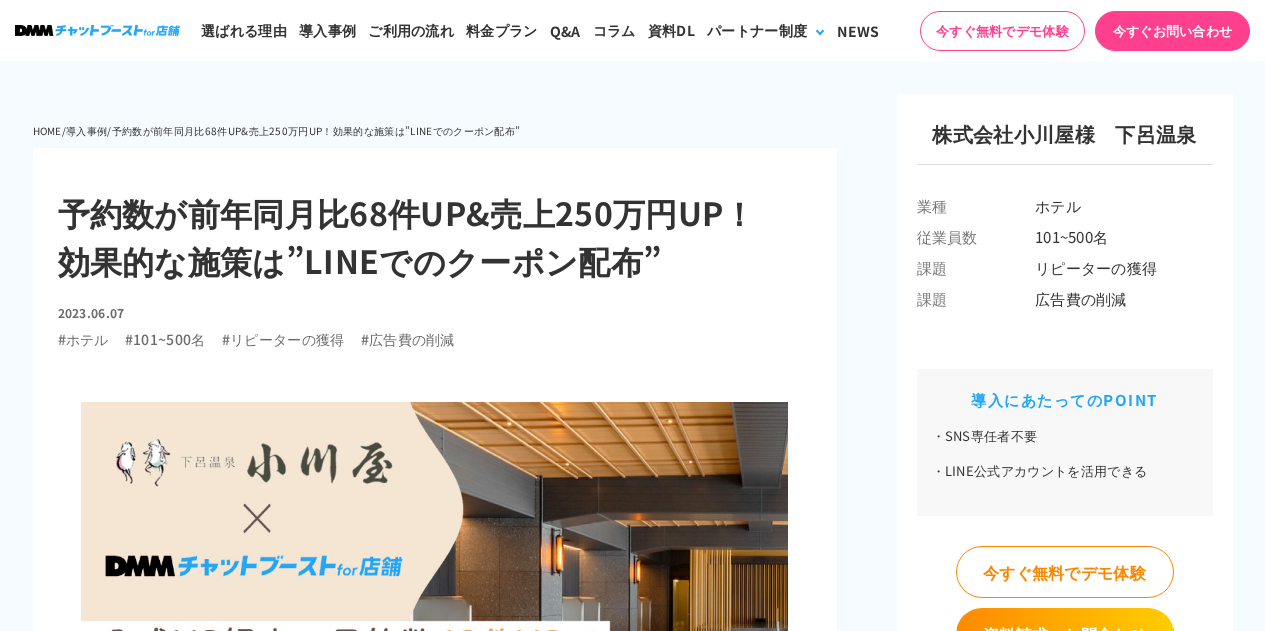 scroll, scrollTop: 1446, scrollLeft: 0, axis: vertical 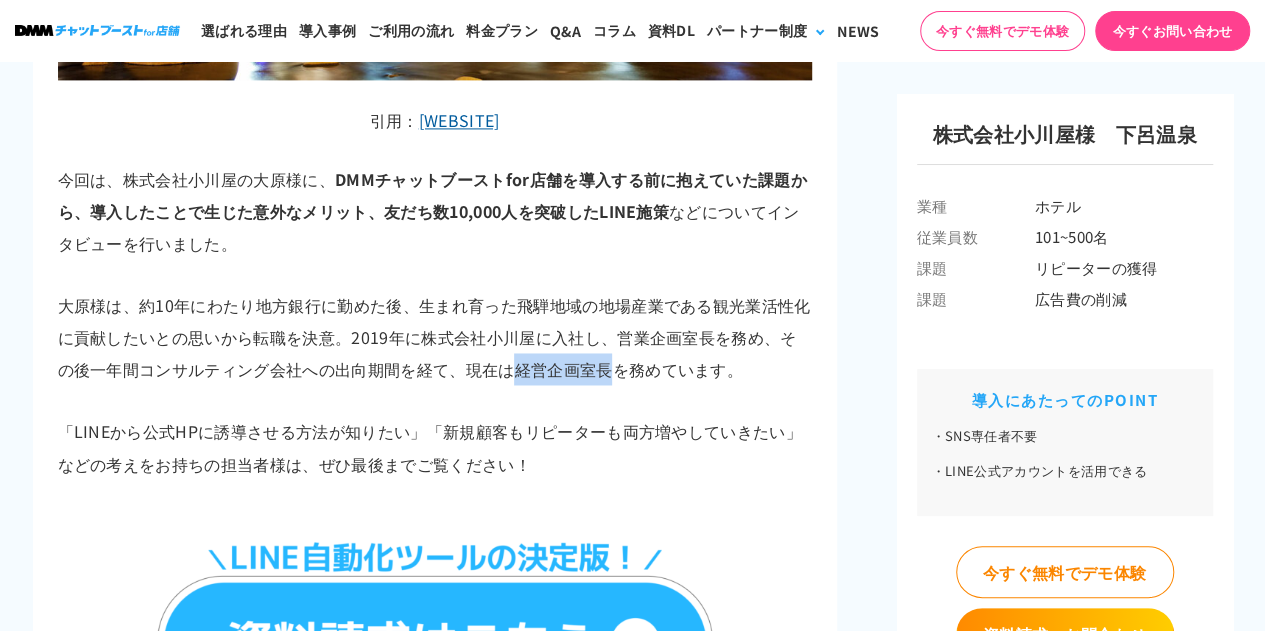 drag, startPoint x: 506, startPoint y: 368, endPoint x: 618, endPoint y: 381, distance: 112.75194 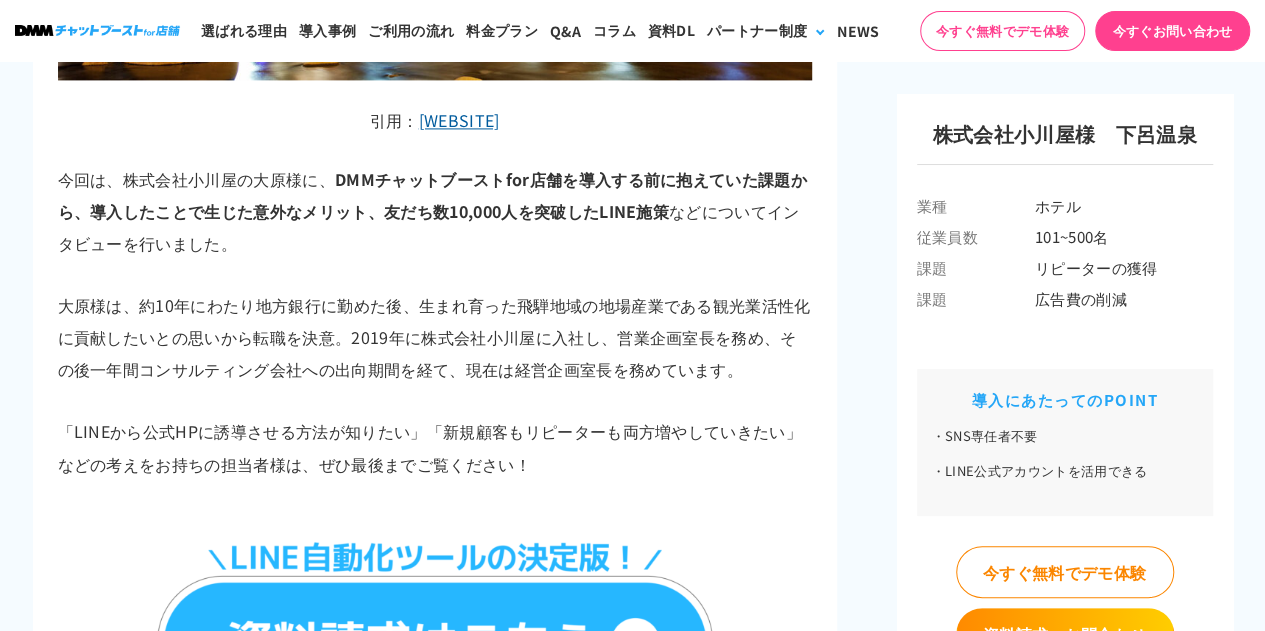 click on "大原様は、約10年にわたり地方銀行に勤めた後、生まれ育った飛騨地域の地場産業である観光業活性化に貢献したいとの思いから転職を決意。2019年に株式会社小川屋に入社し、営業企画室長を務め、その後一年間コンサルティング会社への出向期間を経て、現在は経営企画室長を務めています。" at bounding box center (435, 337) 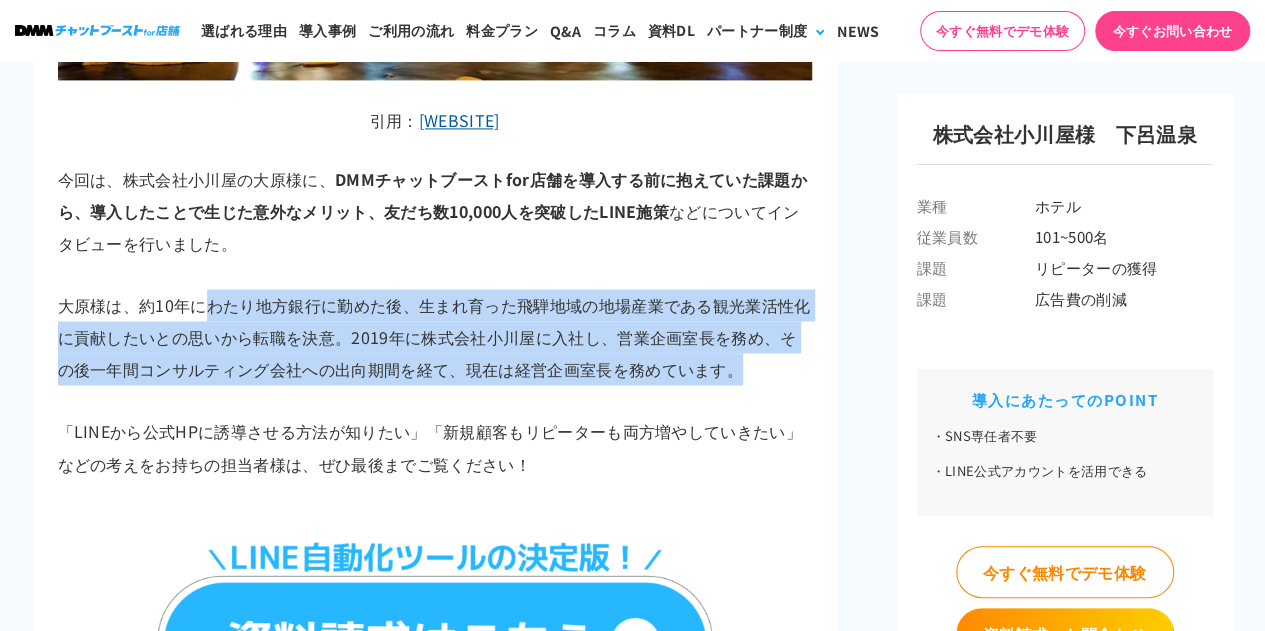 drag, startPoint x: 206, startPoint y: 308, endPoint x: 768, endPoint y: 368, distance: 565.1938 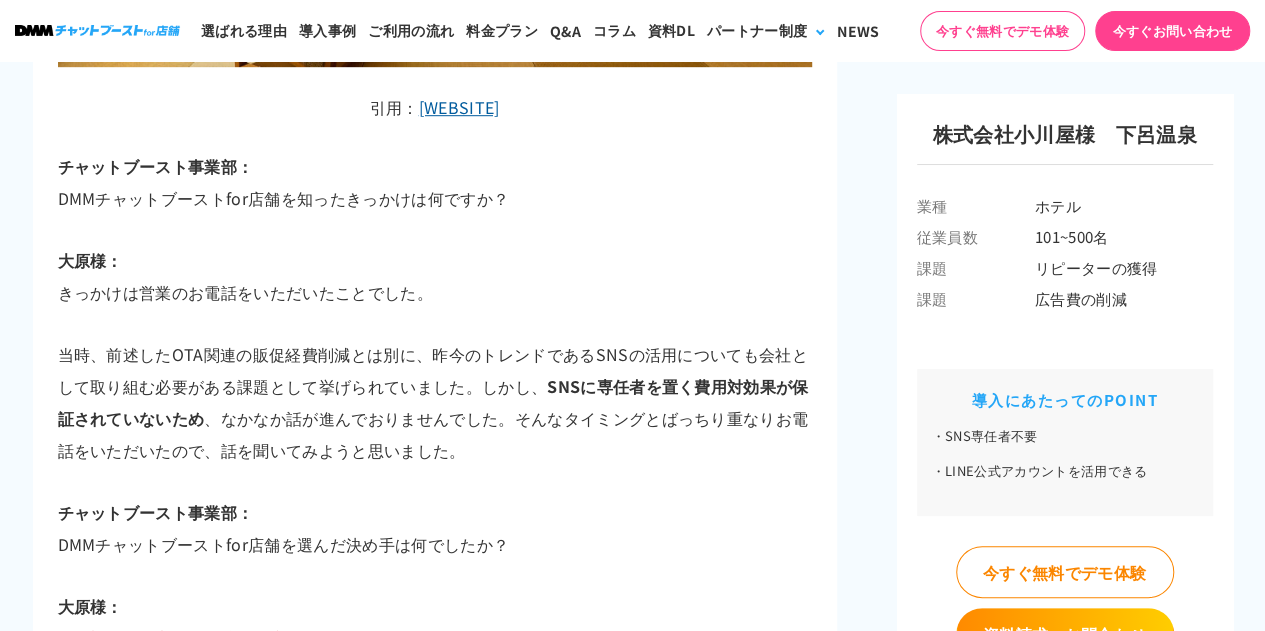 scroll, scrollTop: 4346, scrollLeft: 0, axis: vertical 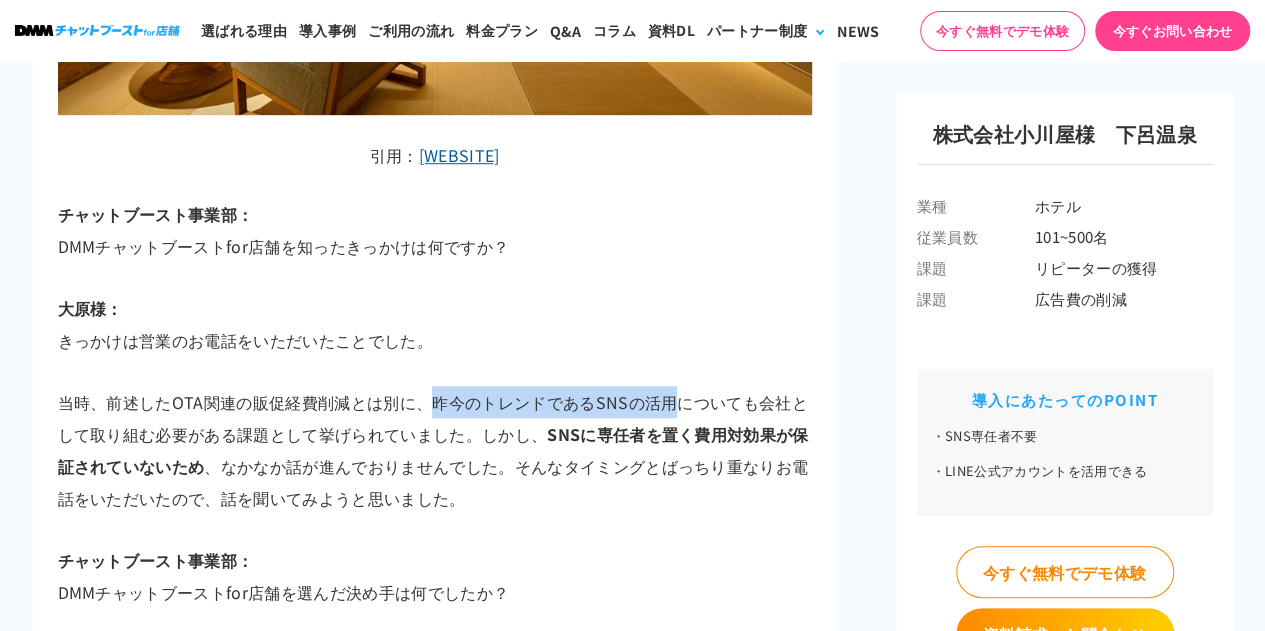 drag, startPoint x: 436, startPoint y: 399, endPoint x: 590, endPoint y: 414, distance: 154.72879 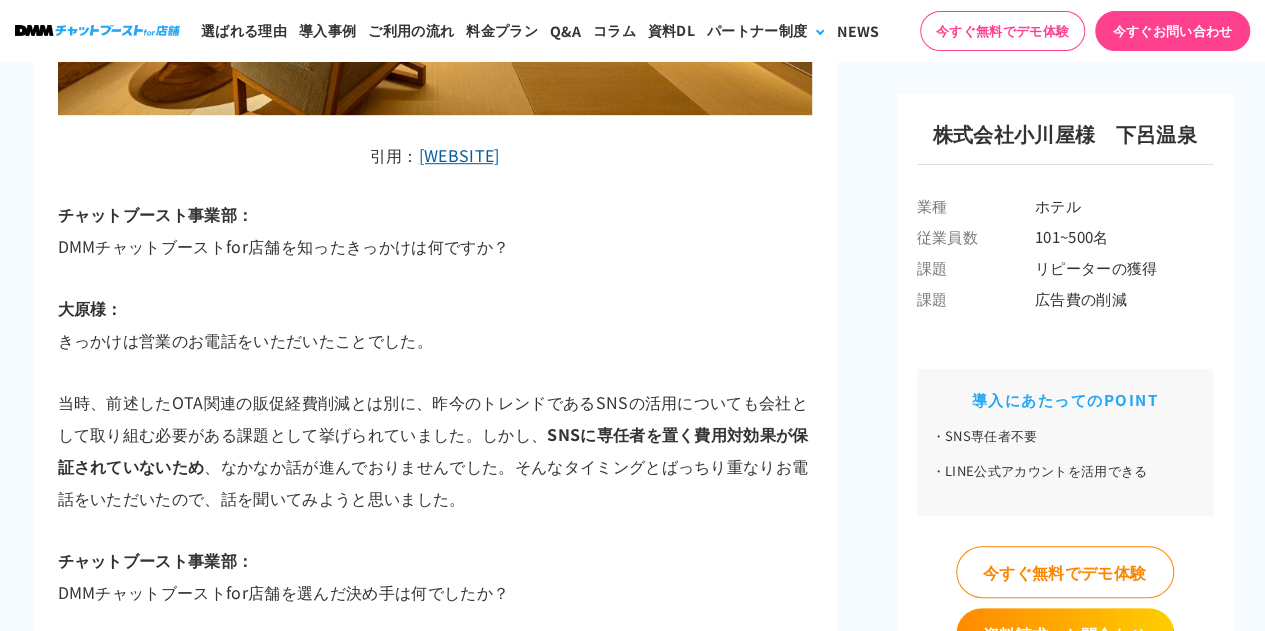 click on "当時、前述したOTA関連の販促経費削減とは別に、昨今のトレンドであるSNSの活用についても会社として取り組む必要がある課題として挙げられていました。しかし、 SNSに専任者を置く費用対効果が保証されていないため 、なかなか話が進んでおりませんでした。そんなタイミングとばっちり重なりお電話をいただいたので、話を聞いてみようと思いました。" at bounding box center (435, 450) 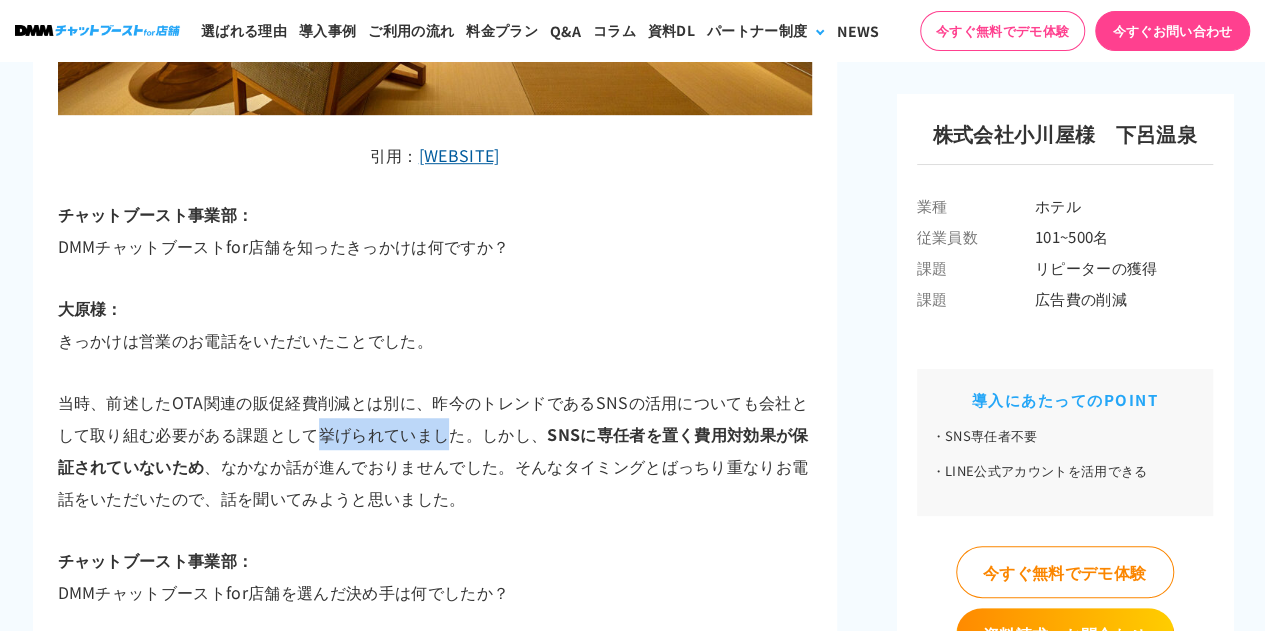 drag, startPoint x: 316, startPoint y: 427, endPoint x: 448, endPoint y: 425, distance: 132.01515 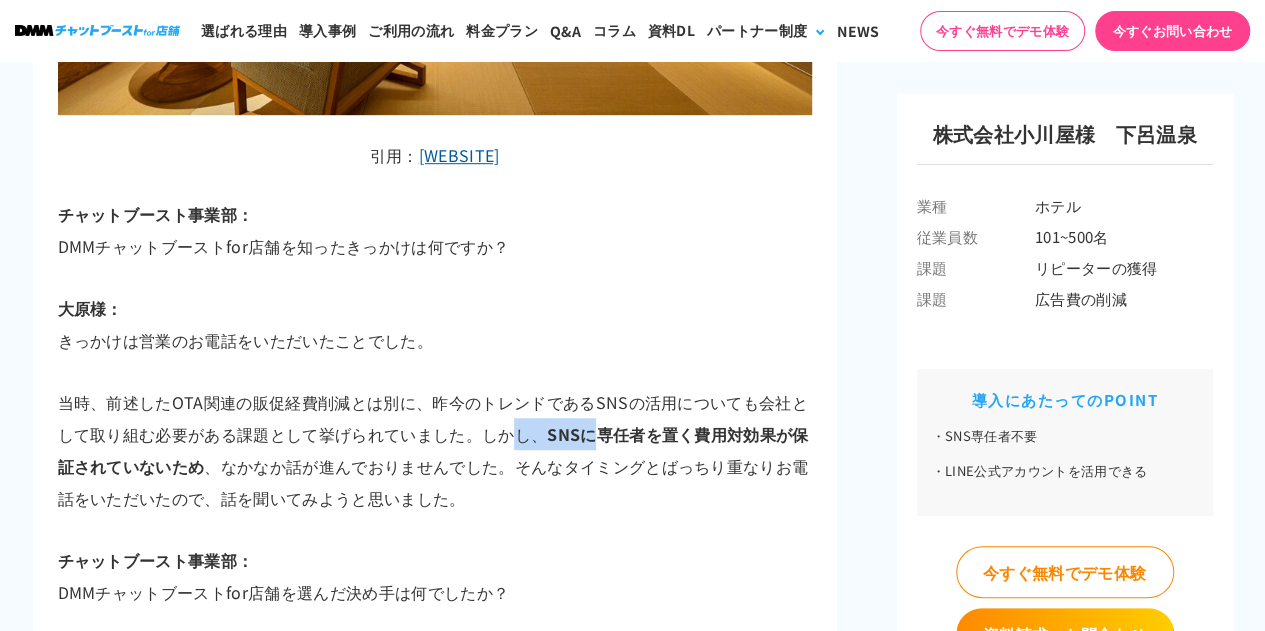 drag, startPoint x: 516, startPoint y: 425, endPoint x: 599, endPoint y: 423, distance: 83.02409 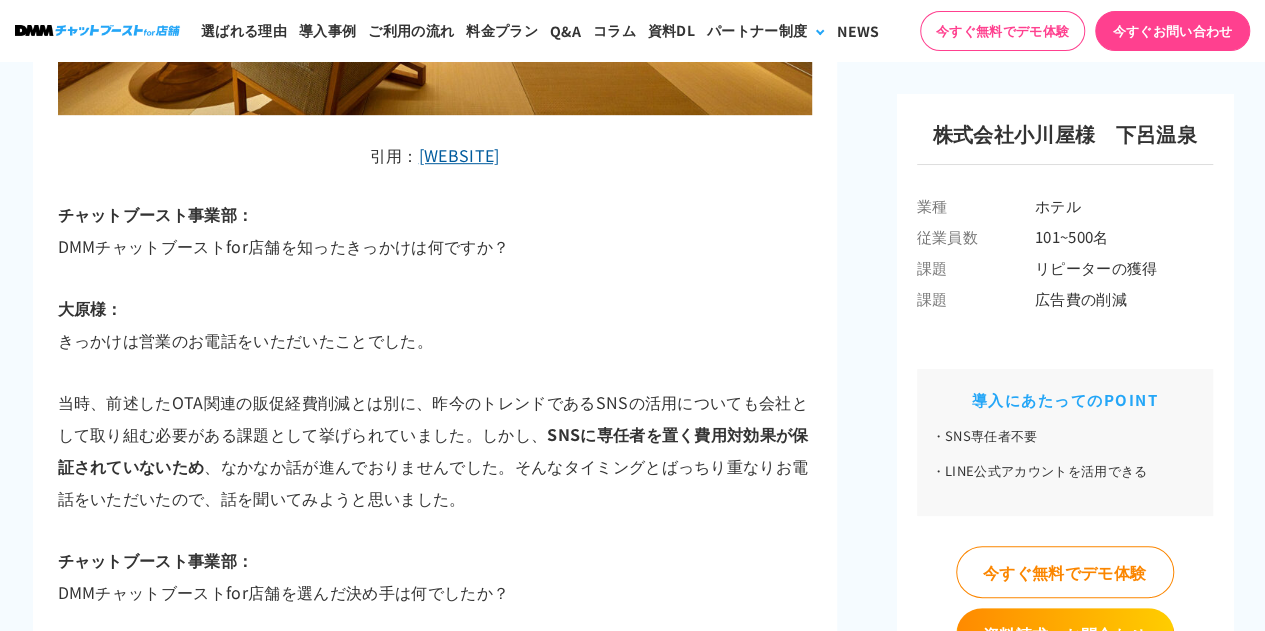 click on "SNSに専任者を置く費用対効果が保証されていないため" at bounding box center (433, 450) 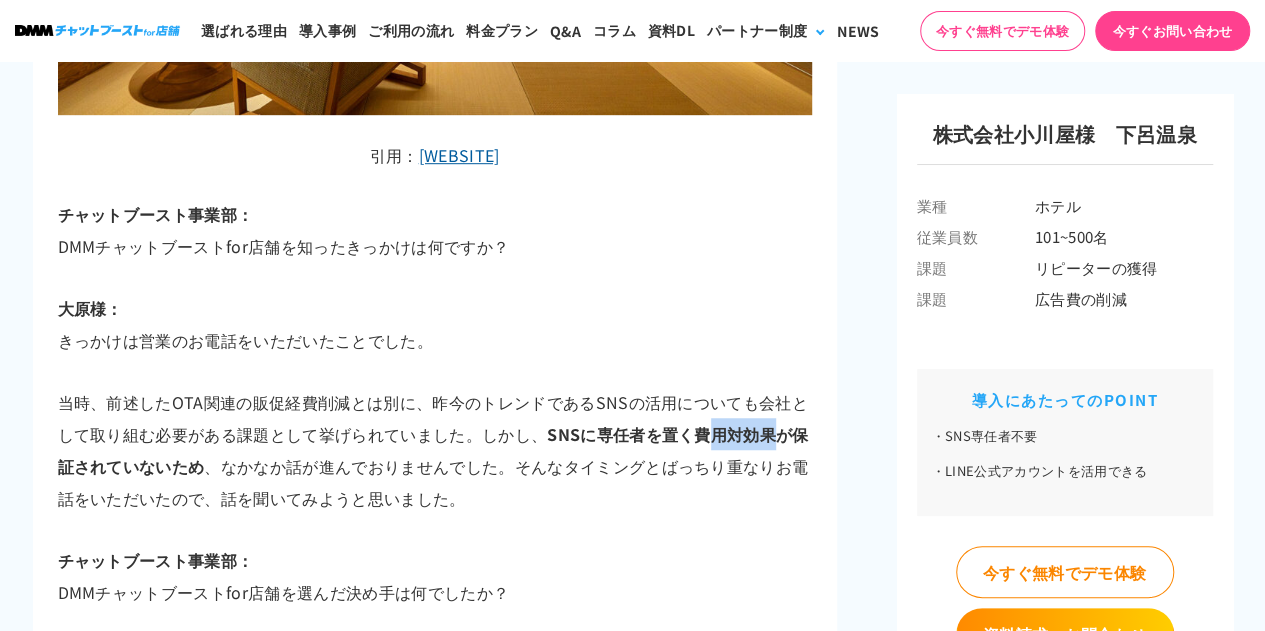 drag, startPoint x: 711, startPoint y: 429, endPoint x: 768, endPoint y: 429, distance: 57 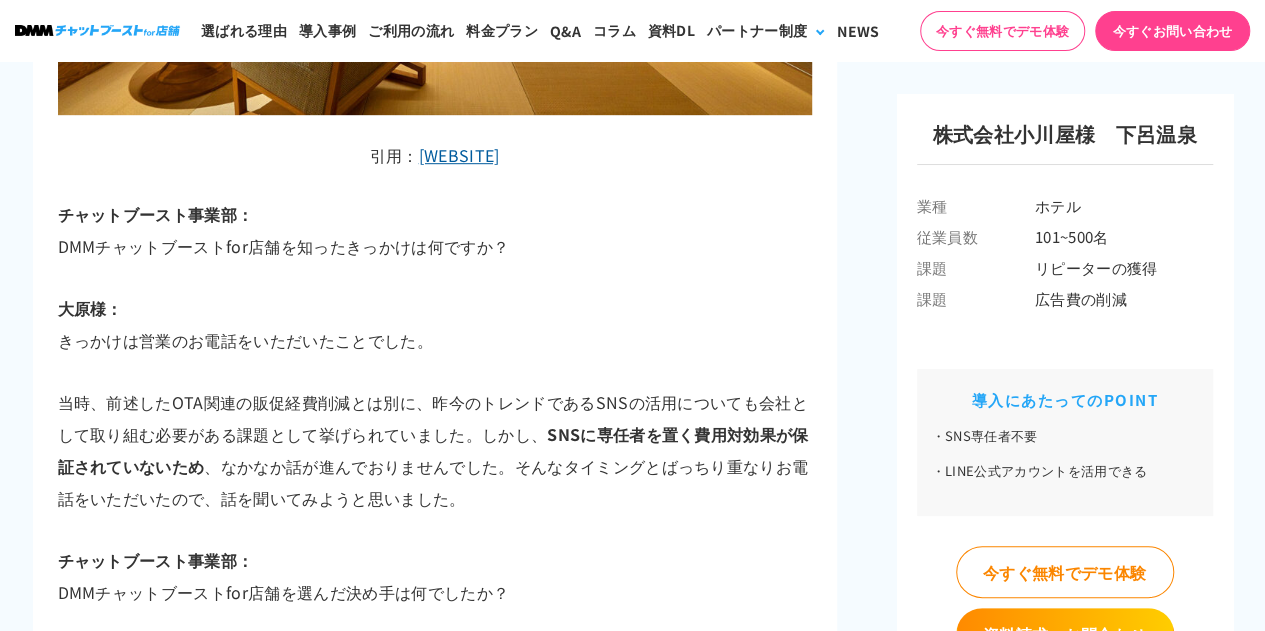 click on "当時、前述したOTA関連の販促経費削減とは別に、昨今のトレンドであるSNSの活用についても会社として取り組む必要がある課題として挙げられていました。しかし、 SNSに専任者を置く費用対効果が保証されていないため 、なかなか話が進んでおりませんでした。そんなタイミングとばっちり重なりお電話をいただいたので、話を聞いてみようと思いました。" at bounding box center (435, 450) 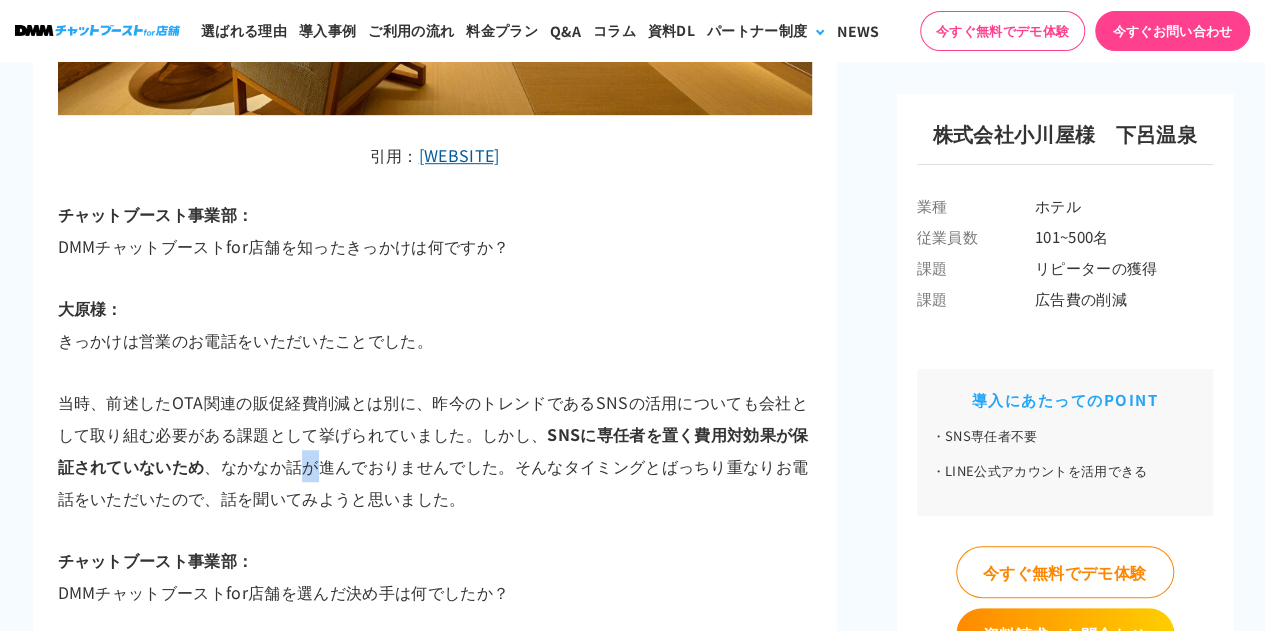drag, startPoint x: 309, startPoint y: 447, endPoint x: 406, endPoint y: 441, distance: 97.18539 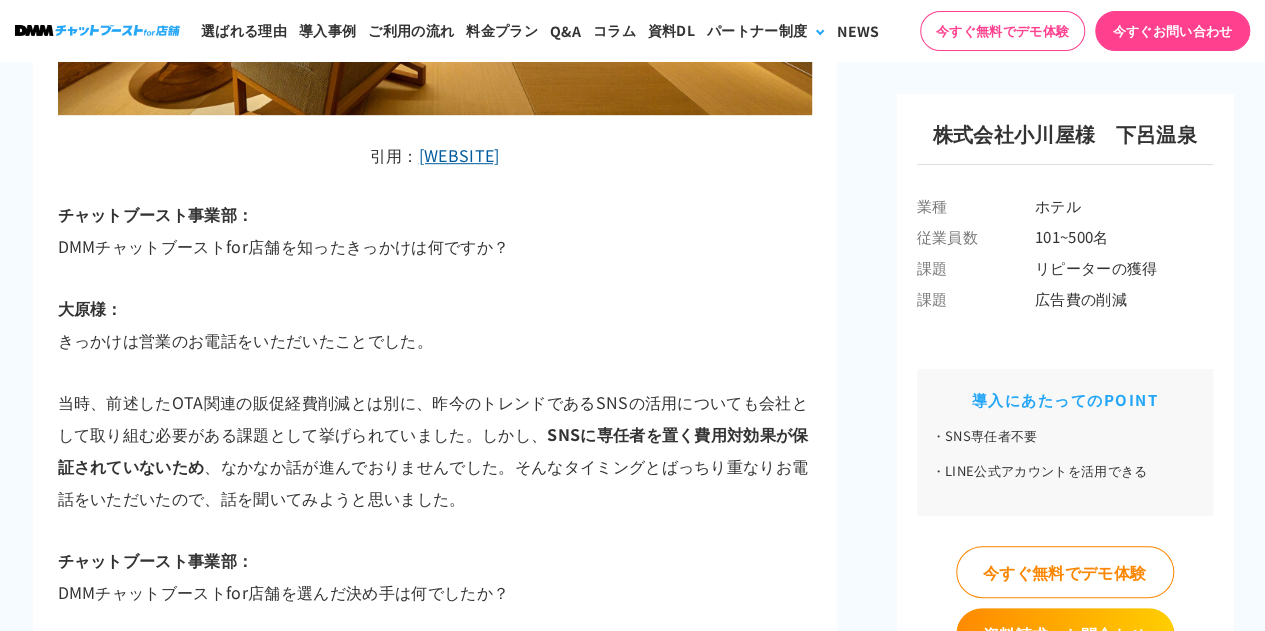click on "当時、前述したOTA関連の販促経費削減とは別に、昨今のトレンドであるSNSの活用についても会社として取り組む必要がある課題として挙げられていました。しかし、 SNSに専任者を置く費用対効果が保証されていないため 、なかなか話が進んでおりませんでした。そんなタイミングとばっちり重なりお電話をいただいたので、話を聞いてみようと思いました。" at bounding box center (435, 450) 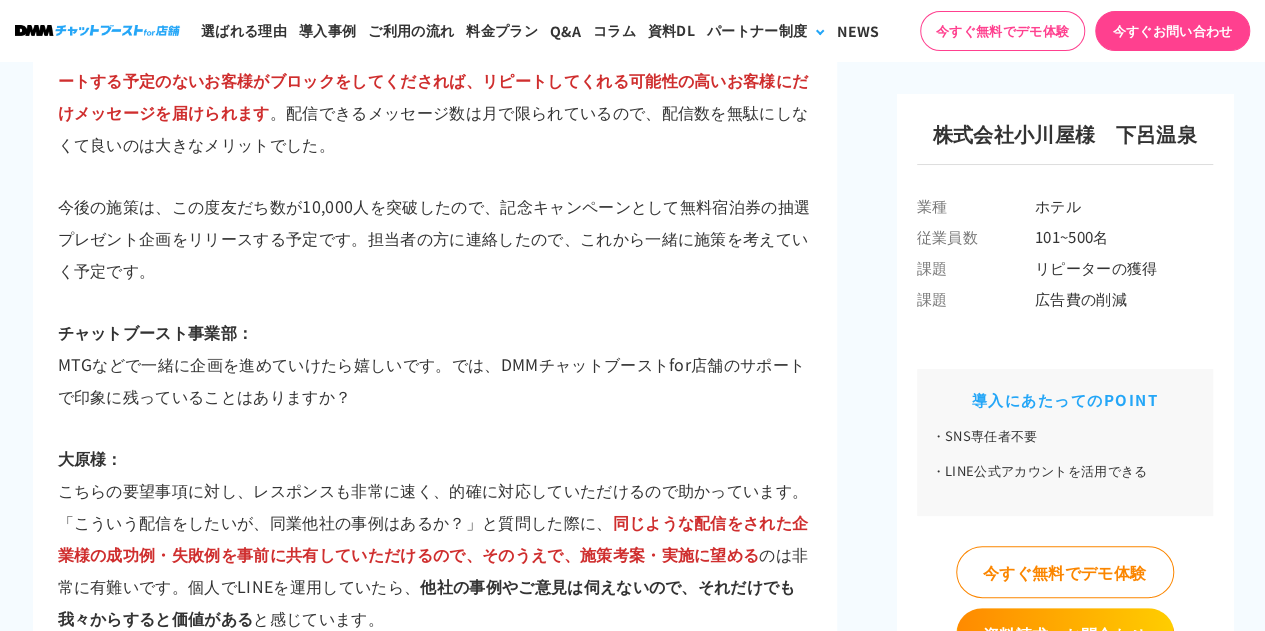 scroll, scrollTop: 7946, scrollLeft: 0, axis: vertical 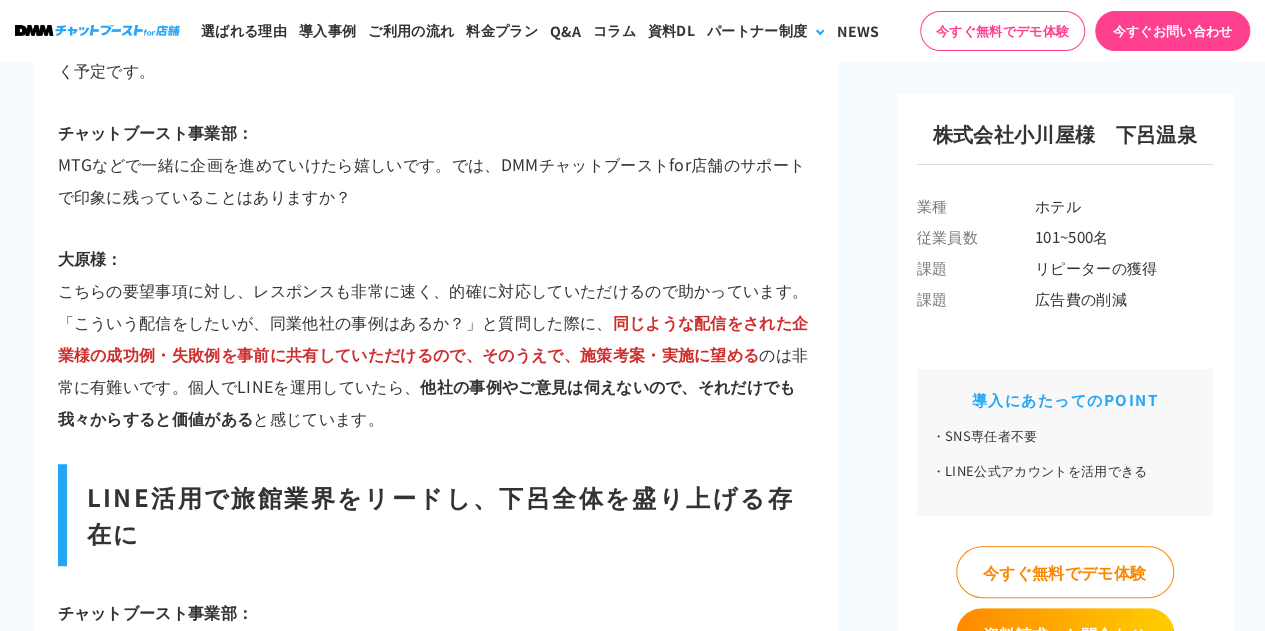 click on "大原様： こちらの要望事項に対し、レスポンスも非常に速く、的確に対応していただけるので助かっています。「こういう配信をしたいが、同業他社の事例はあるか？」と質問した際に、 同じような配信をされた企業様の成功例・失敗例を事前に共有していただけるので、そのうえで、施策考案・実施に望める のは非常に有難いです。個人でLINEを運用していたら、 他社の事例やご意見は伺えないので、それだけでも我々からすると価値がある と感じています。" at bounding box center [435, 338] 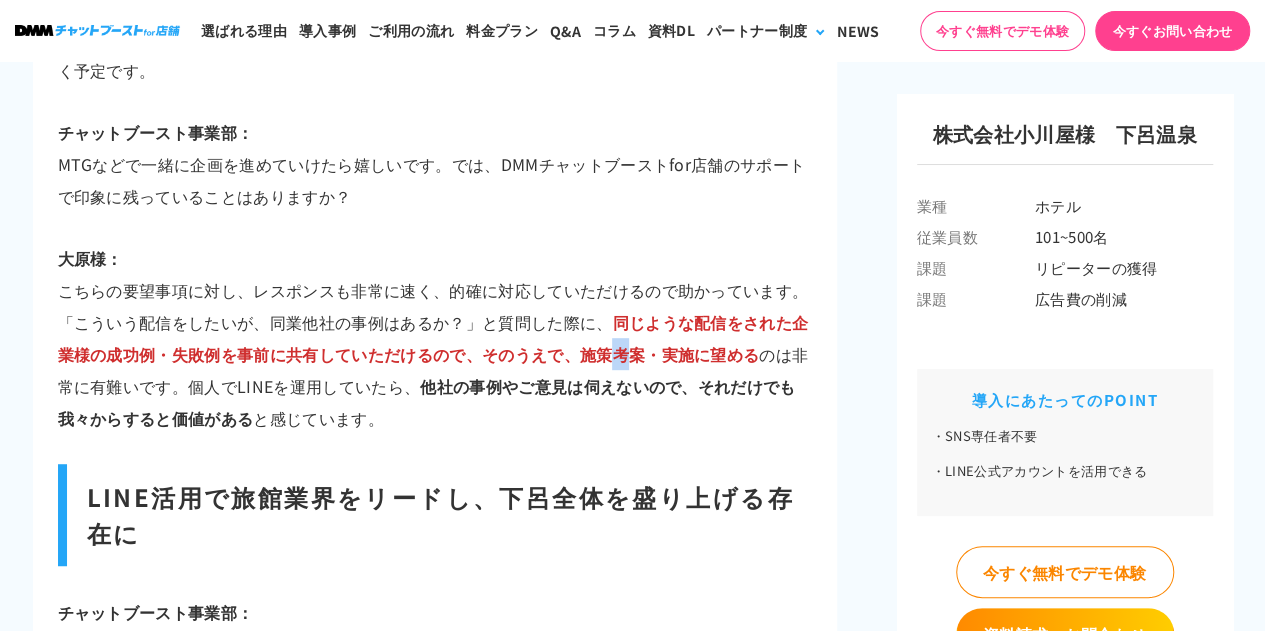 drag, startPoint x: 618, startPoint y: 312, endPoint x: 637, endPoint y: 311, distance: 19.026299 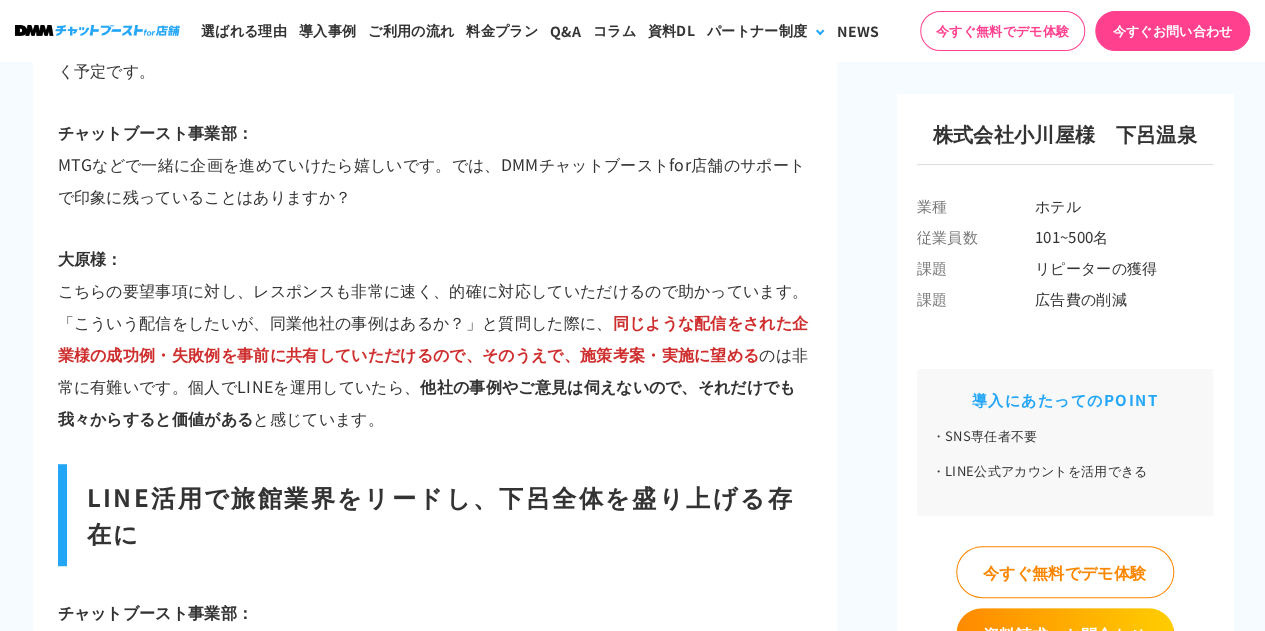 click on "同じような配信をされた企業様の成功例・失敗例を事前に共有していただけるので、そのうえで、施策考案・実施に望める" at bounding box center (433, 338) 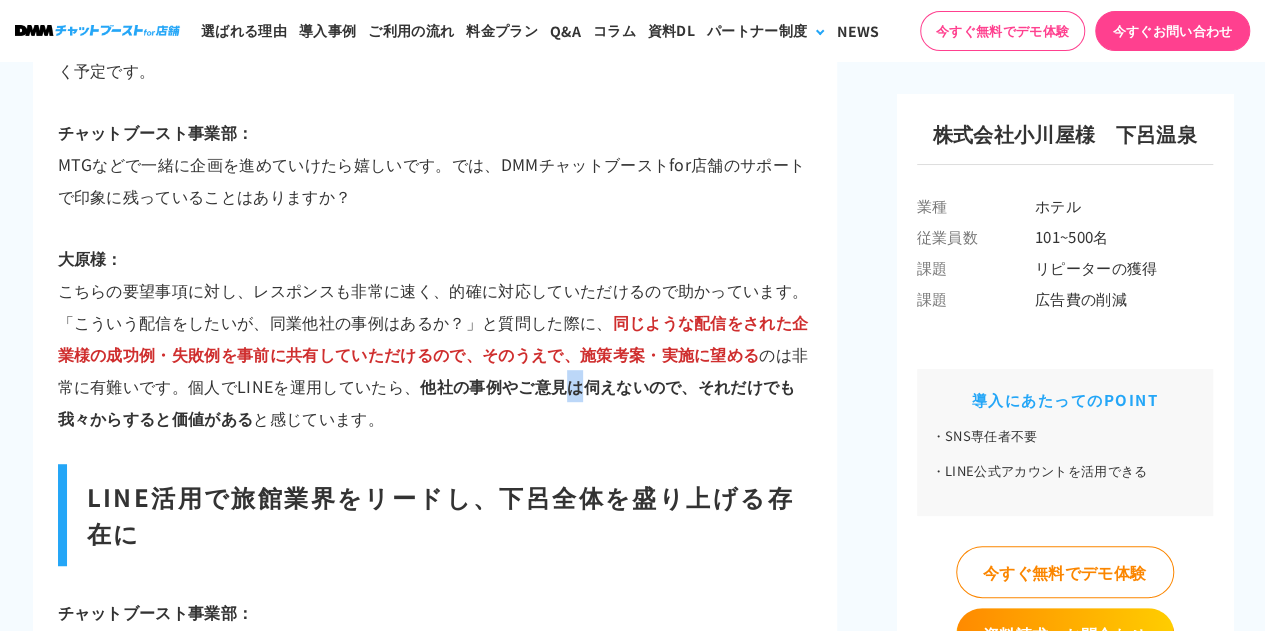 drag, startPoint x: 578, startPoint y: 341, endPoint x: 602, endPoint y: 342, distance: 24.020824 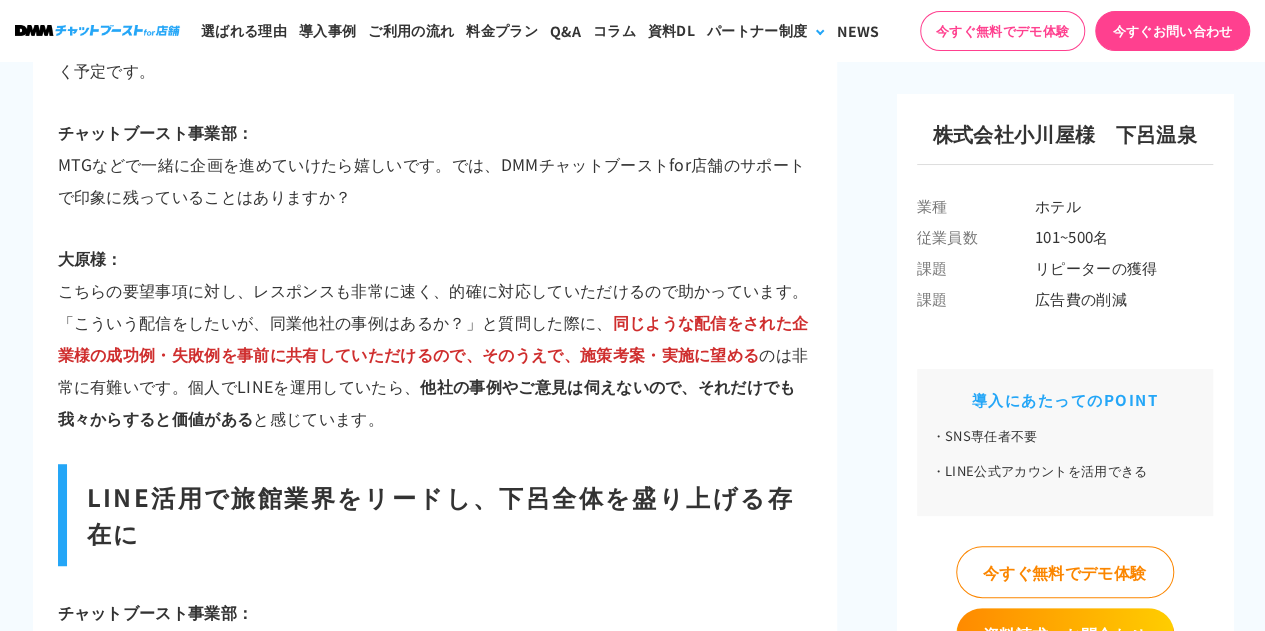 click on "他社の事例やご意見は伺えないので、それだけでも我々からすると価値がある" at bounding box center [427, 402] 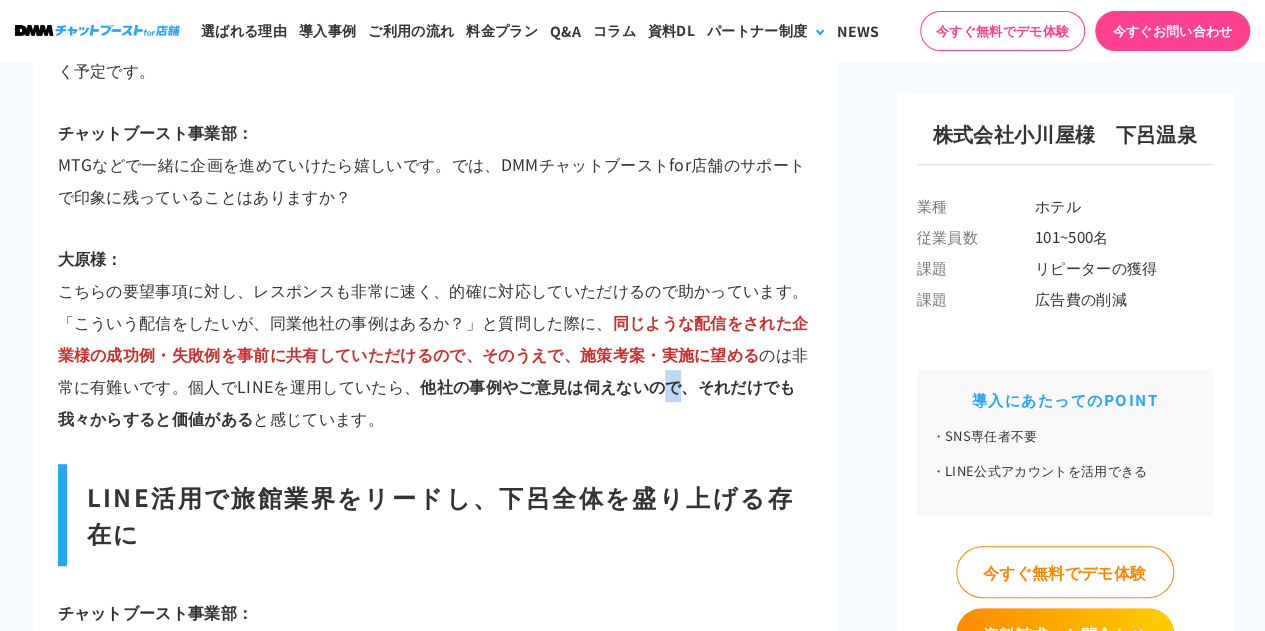 drag, startPoint x: 672, startPoint y: 343, endPoint x: 692, endPoint y: 343, distance: 20 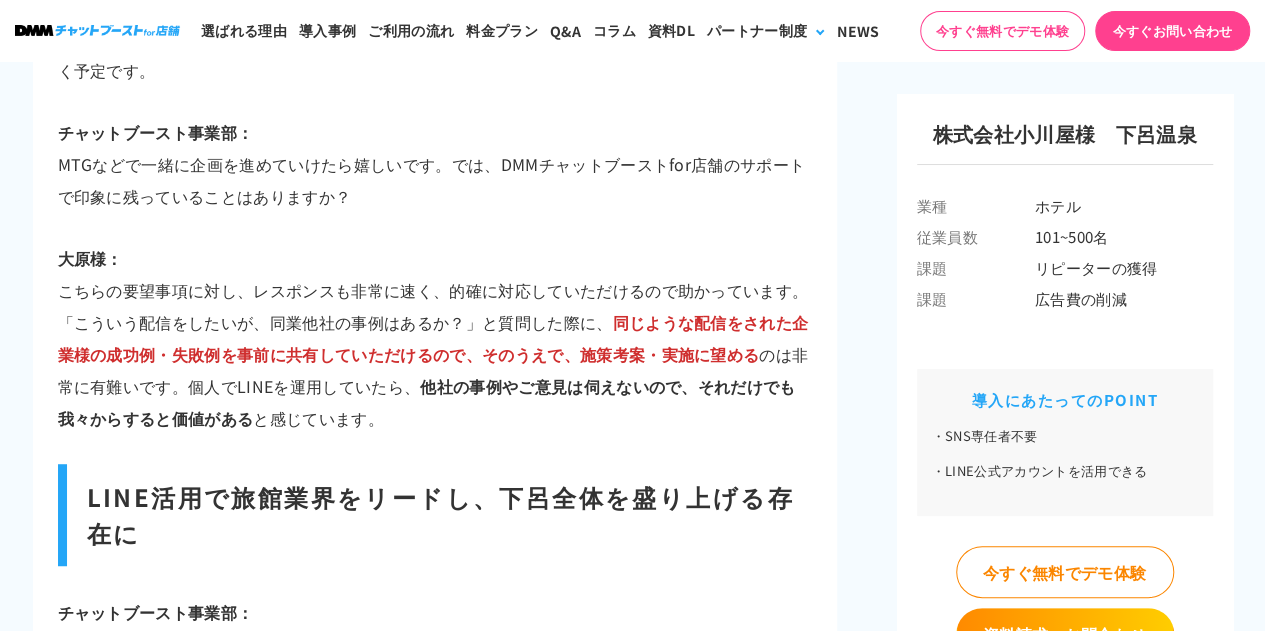 click on "他社の事例やご意見は伺えないので、それだけでも我々からすると価値がある" at bounding box center [427, 402] 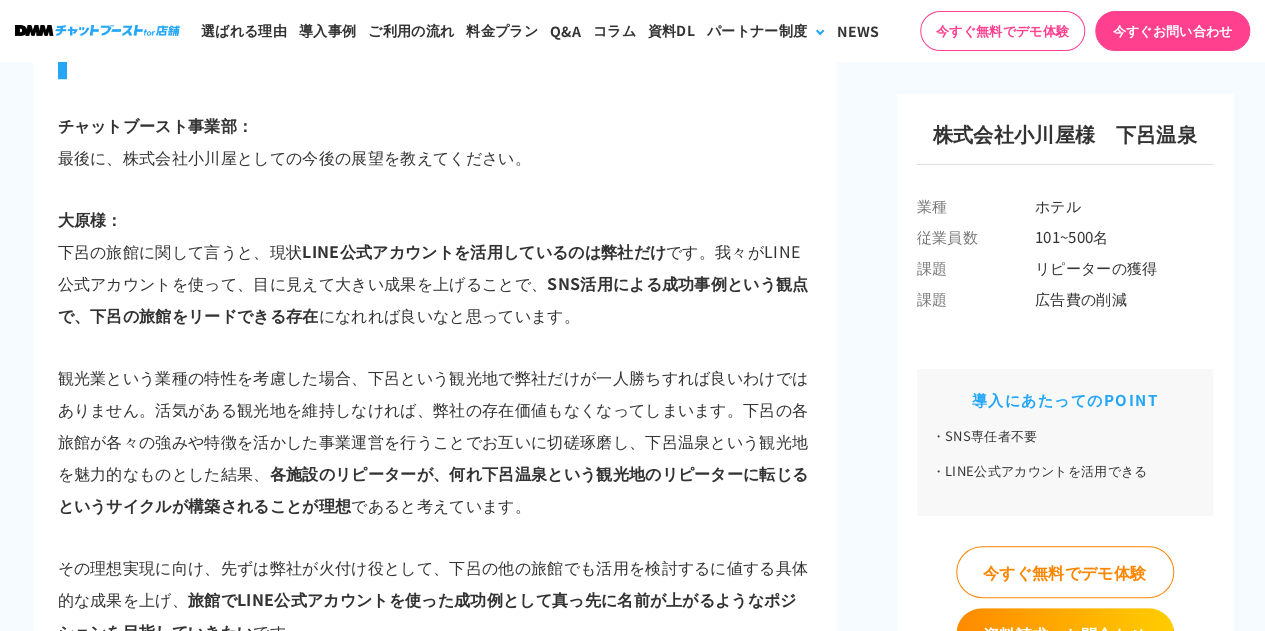 scroll, scrollTop: 8446, scrollLeft: 0, axis: vertical 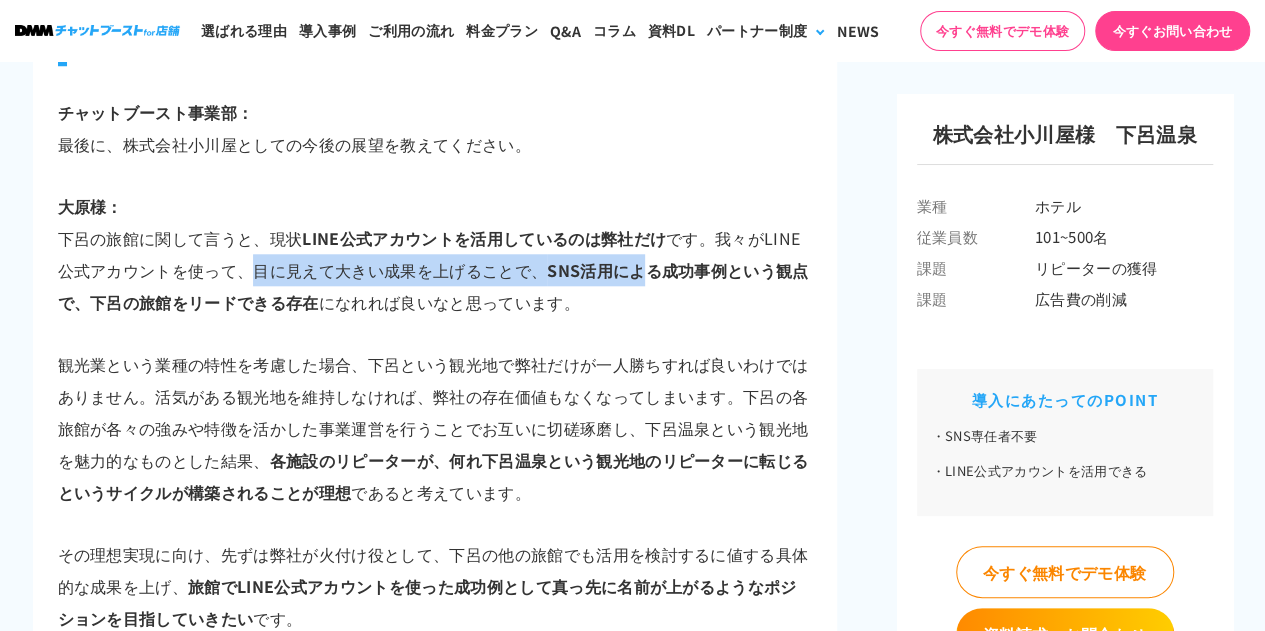 drag, startPoint x: 254, startPoint y: 229, endPoint x: 662, endPoint y: 229, distance: 408 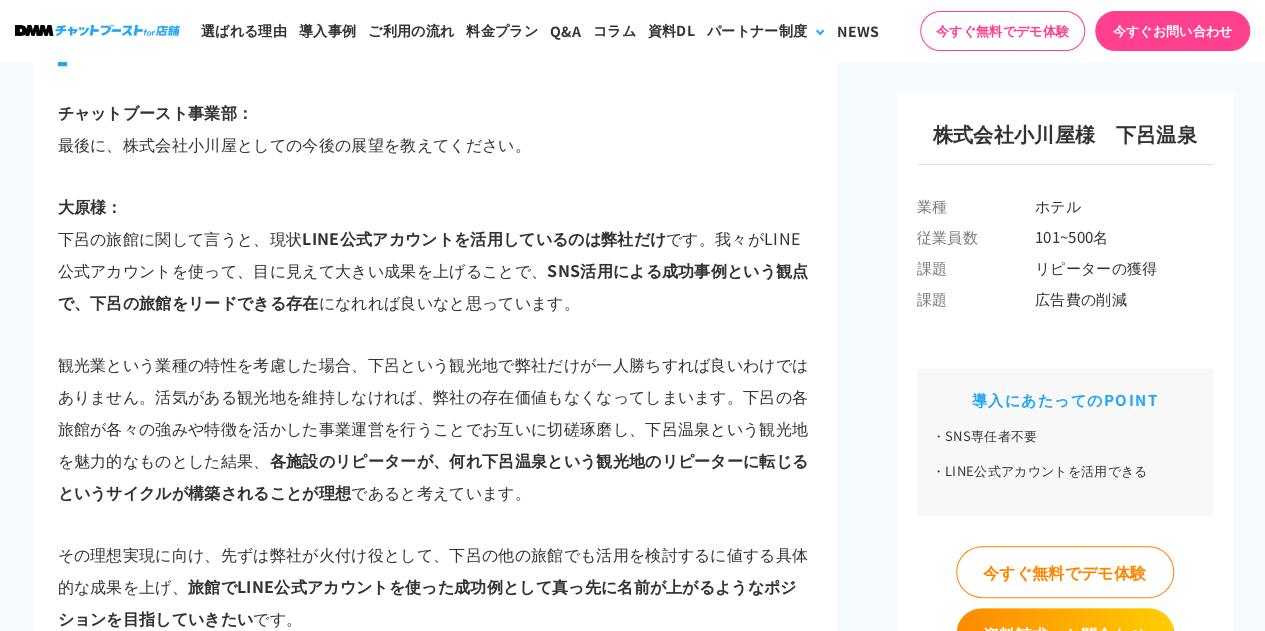 click on "SNS活用による成功事例という観点で、下呂の旅館をリードできる存在" at bounding box center [433, 286] 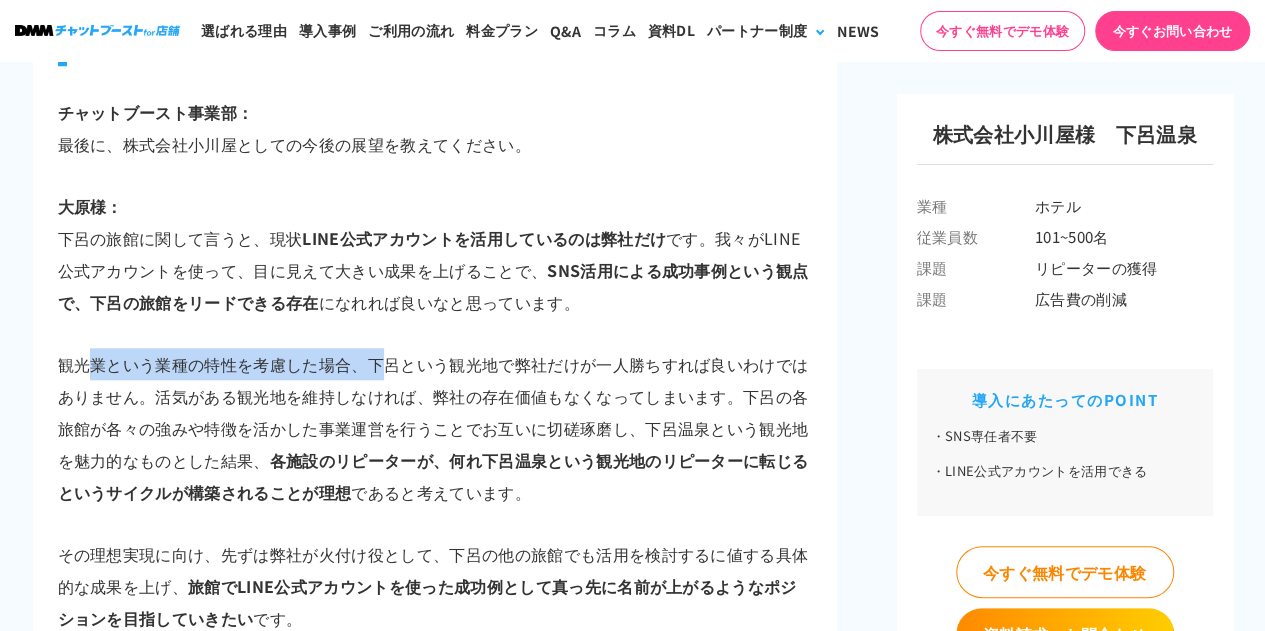 drag, startPoint x: 84, startPoint y: 327, endPoint x: 398, endPoint y: 332, distance: 314.0398 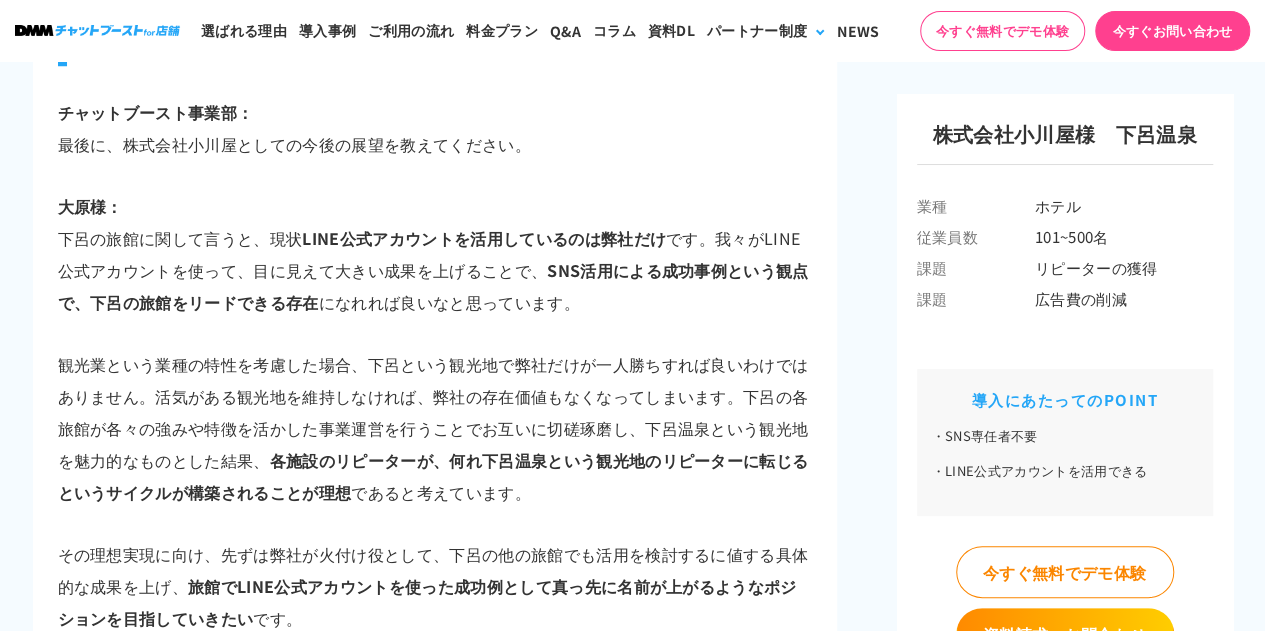 click on "観光業という業種の特性を考慮した場合、下呂という観光地で弊社だけが一人勝ちすれば良いわけではありません。活気がある観光地を維持しなければ、弊社の存在価値もなくなってしまいます。下呂の各旅館が各々の強みや特徴を活かした事業運営を行うことでお互いに切磋琢磨し、下呂温泉という観光地を魅力的なものとした結果、 各施設のリピーターが、何れ下呂温泉という観光地のリピーターに転じるというサイクルが構築されることが理想 であると考えています。" at bounding box center (435, 428) 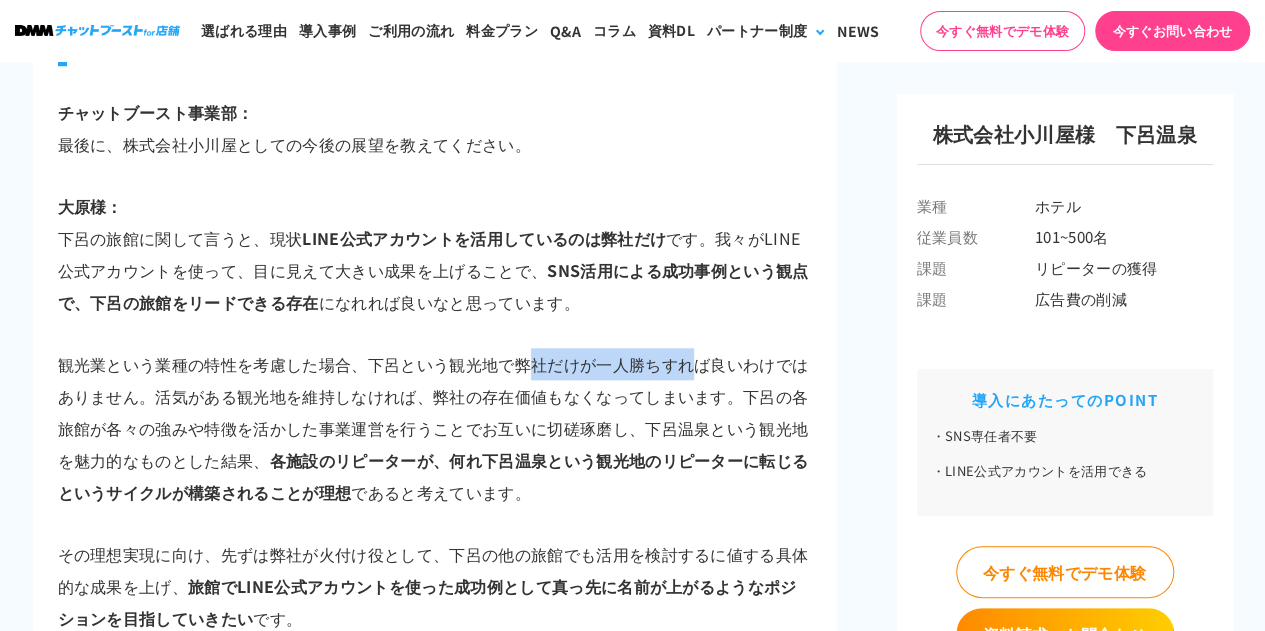 drag, startPoint x: 536, startPoint y: 311, endPoint x: 697, endPoint y: 311, distance: 161 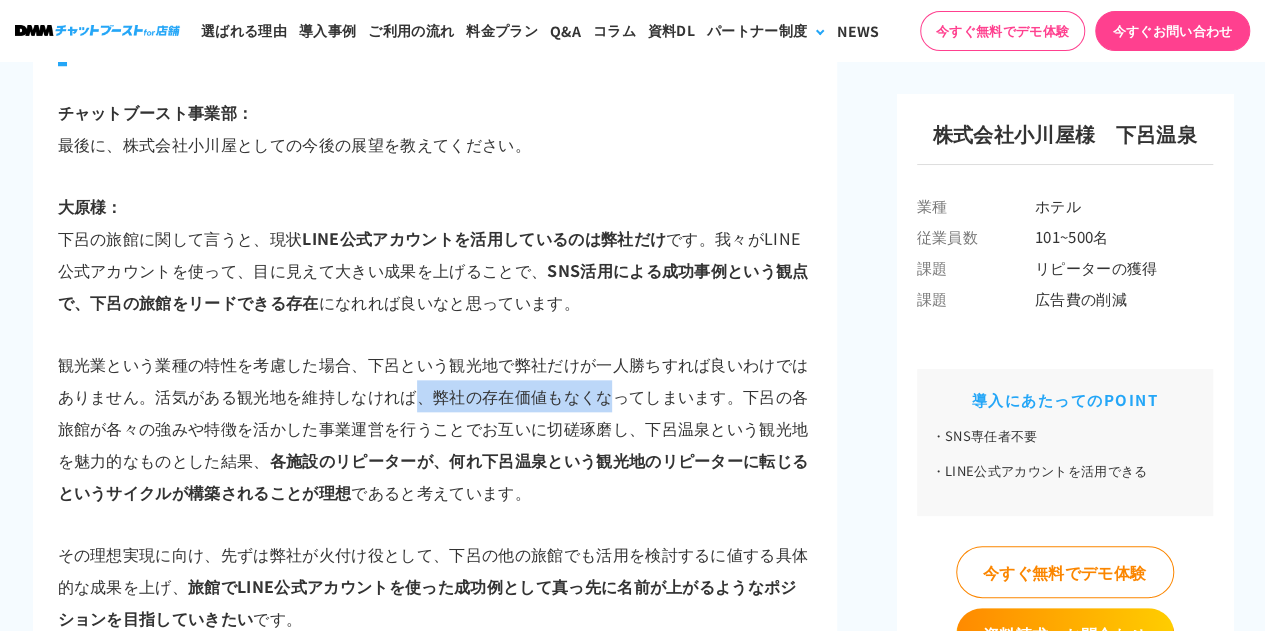 drag, startPoint x: 414, startPoint y: 357, endPoint x: 614, endPoint y: 349, distance: 200.15994 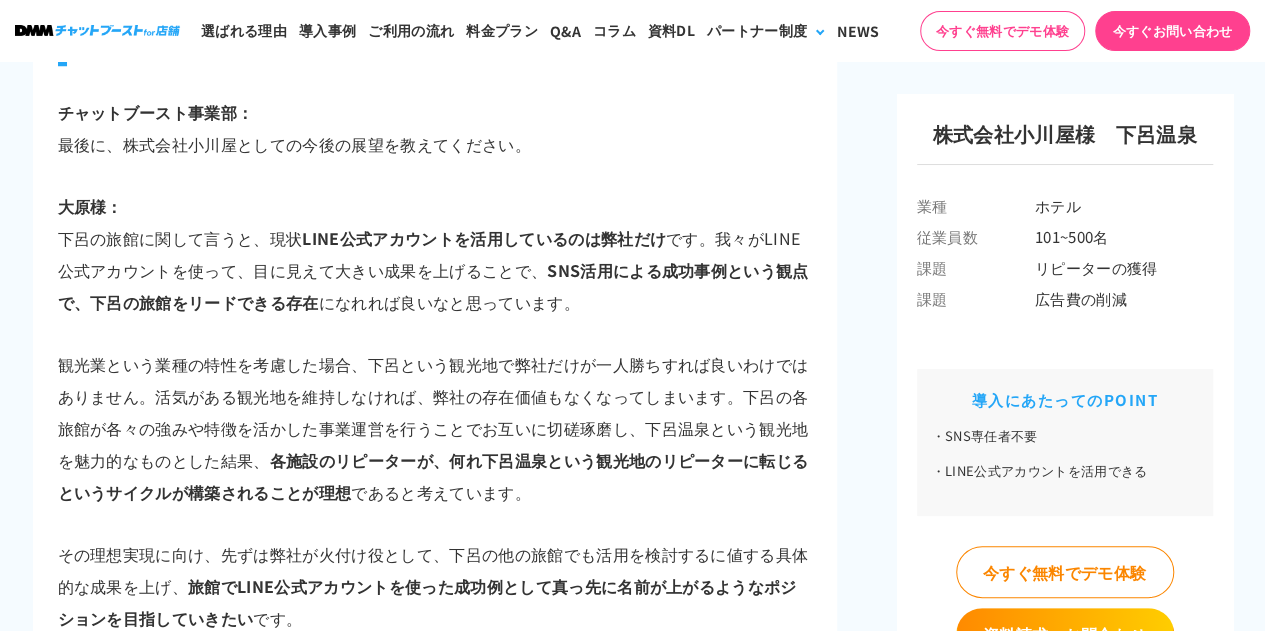 click on "観光業という業種の特性を考慮した場合、下呂という観光地で弊社だけが一人勝ちすれば良いわけではありません。活気がある観光地を維持しなければ、弊社の存在価値もなくなってしまいます。下呂の各旅館が各々の強みや特徴を活かした事業運営を行うことでお互いに切磋琢磨し、下呂温泉という観光地を魅力的なものとした結果、 各施設のリピーターが、何れ下呂温泉という観光地のリピーターに転じるというサイクルが構築されることが理想 であると考えています。" at bounding box center [435, 428] 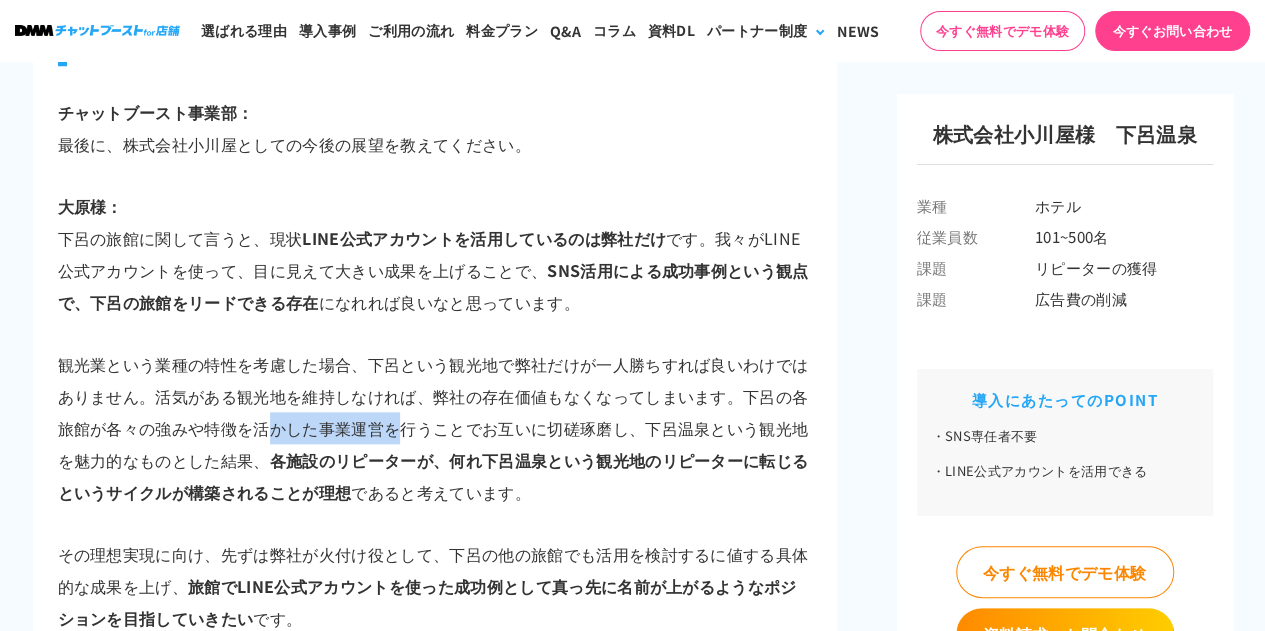 drag, startPoint x: 262, startPoint y: 389, endPoint x: 400, endPoint y: 396, distance: 138.17743 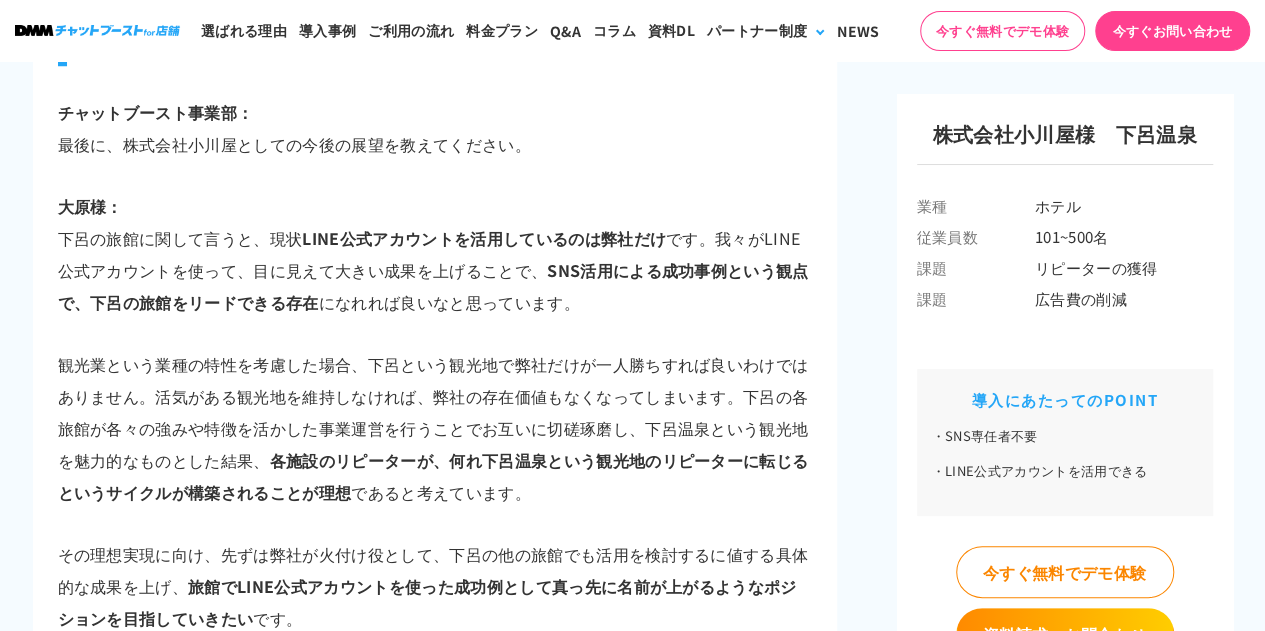 click on "観光業という業種の特性を考慮した場合、下呂という観光地で弊社だけが一人勝ちすれば良いわけではありません。活気がある観光地を維持しなければ、弊社の存在価値もなくなってしまいます。下呂の各旅館が各々の強みや特徴を活かした事業運営を行うことでお互いに切磋琢磨し、下呂温泉という観光地を魅力的なものとした結果、 各施設のリピーターが、何れ下呂温泉という観光地のリピーターに転じるというサイクルが構築されることが理想 であると考えています。" at bounding box center (435, 428) 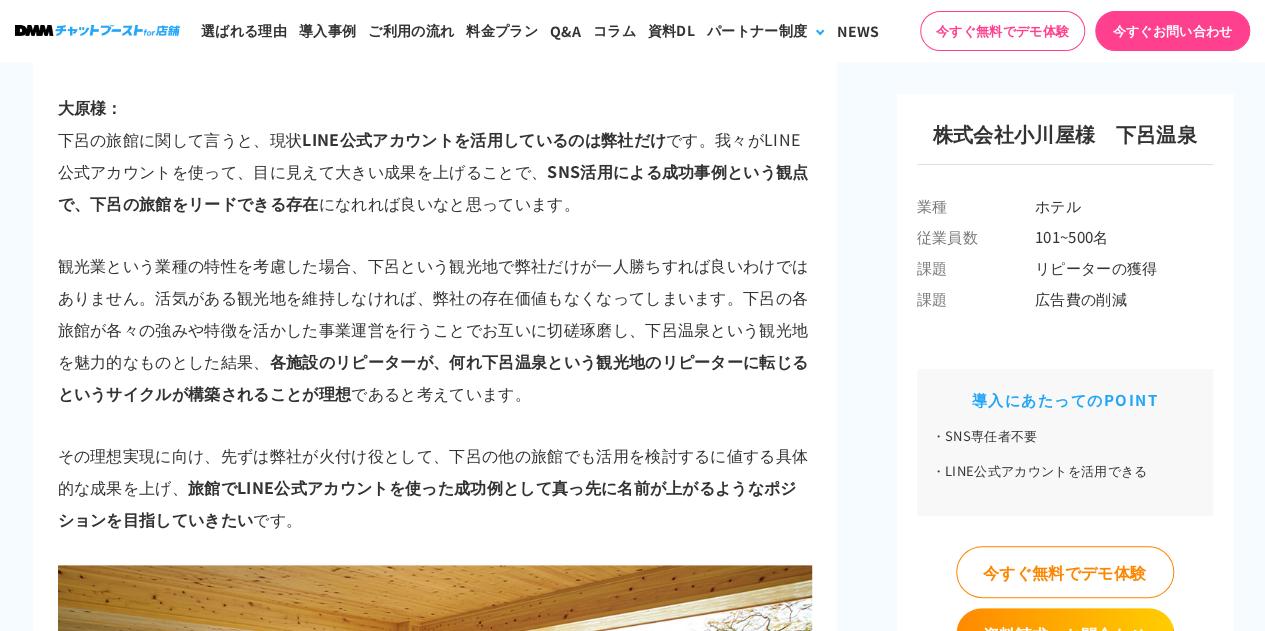 scroll, scrollTop: 8646, scrollLeft: 0, axis: vertical 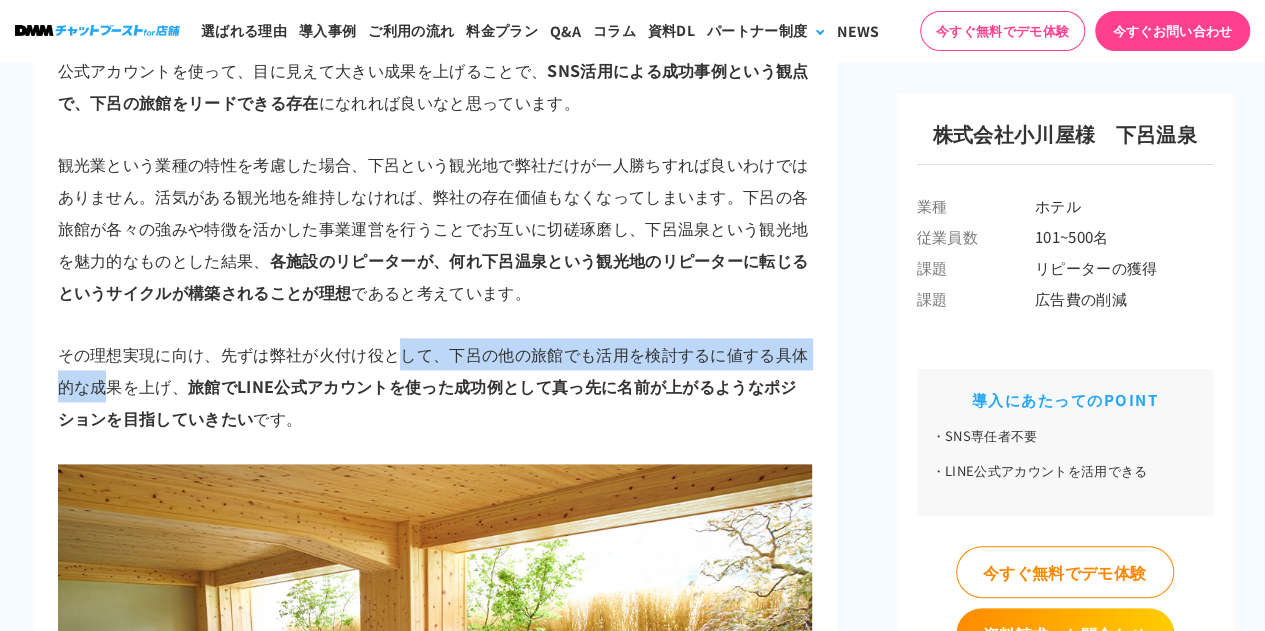 drag, startPoint x: 108, startPoint y: 340, endPoint x: 401, endPoint y: 322, distance: 293.55237 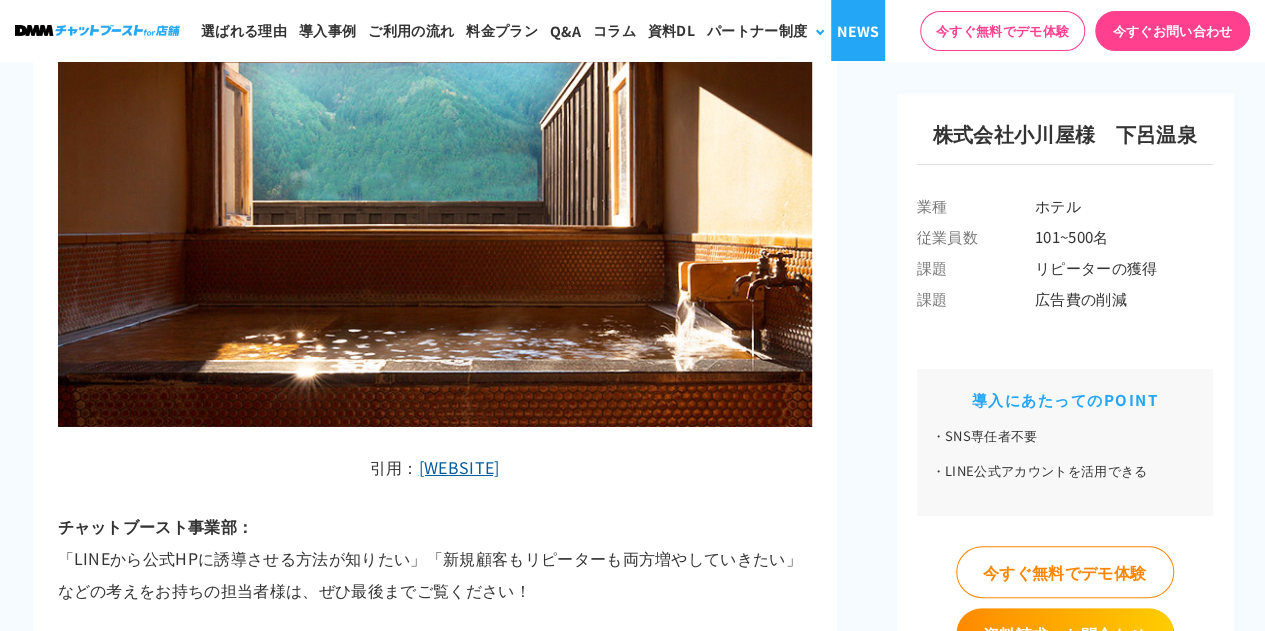 scroll, scrollTop: 6946, scrollLeft: 0, axis: vertical 